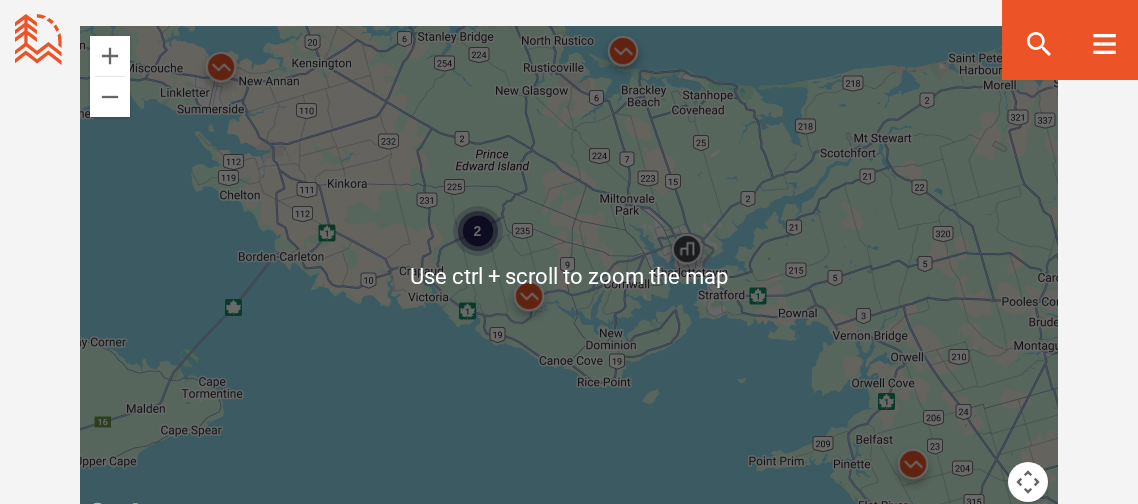 scroll, scrollTop: 1593, scrollLeft: 0, axis: vertical 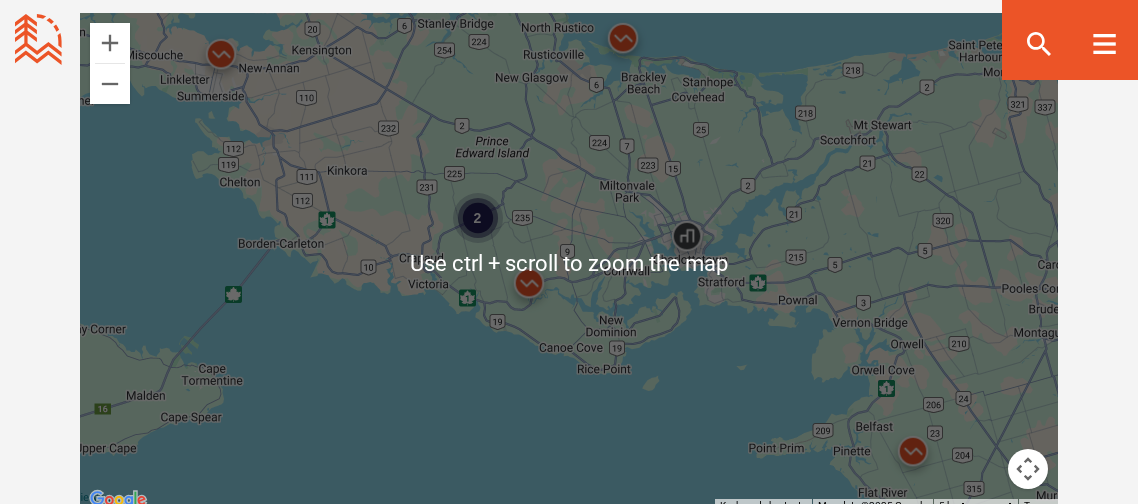 click on "2" at bounding box center [569, 263] 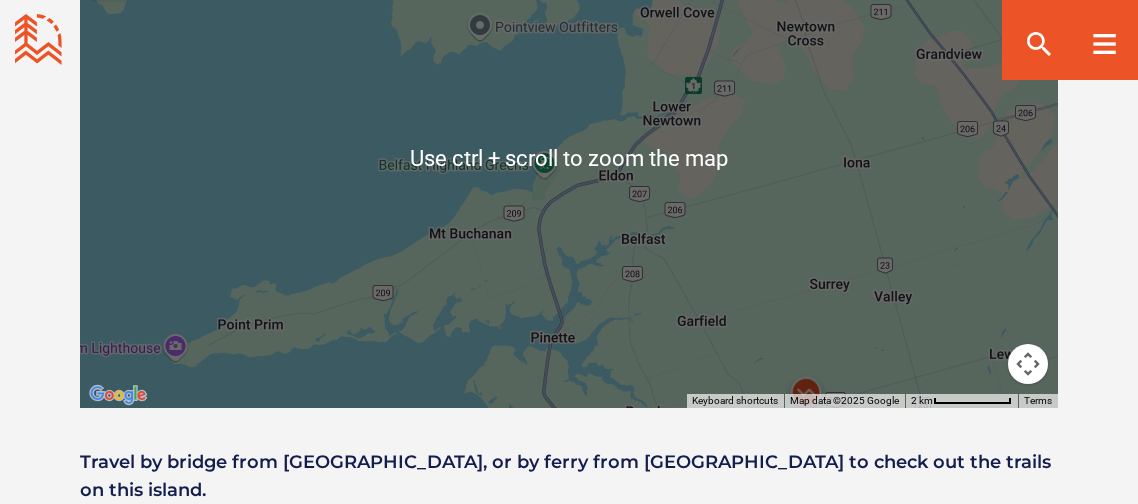 scroll, scrollTop: 1705, scrollLeft: 0, axis: vertical 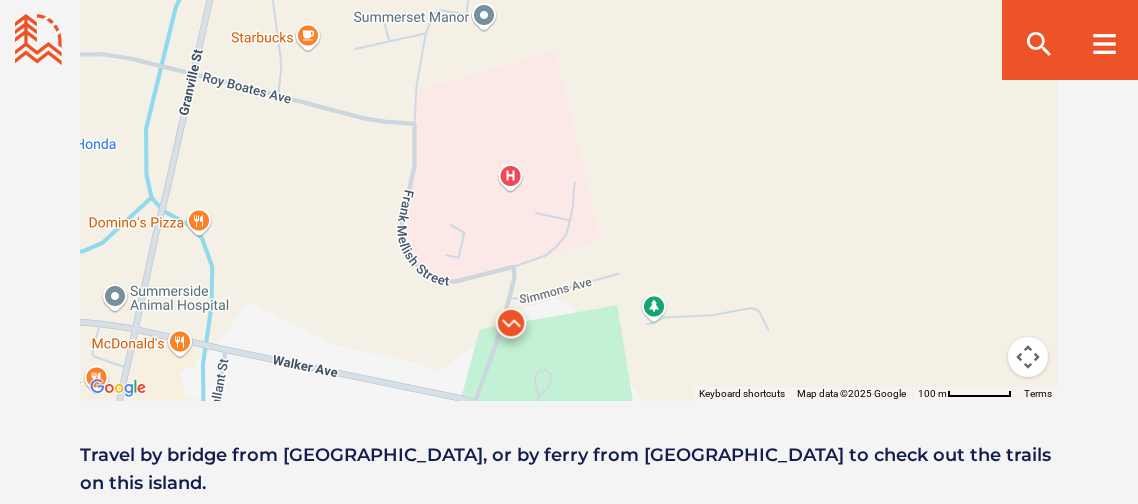 click at bounding box center [511, 328] 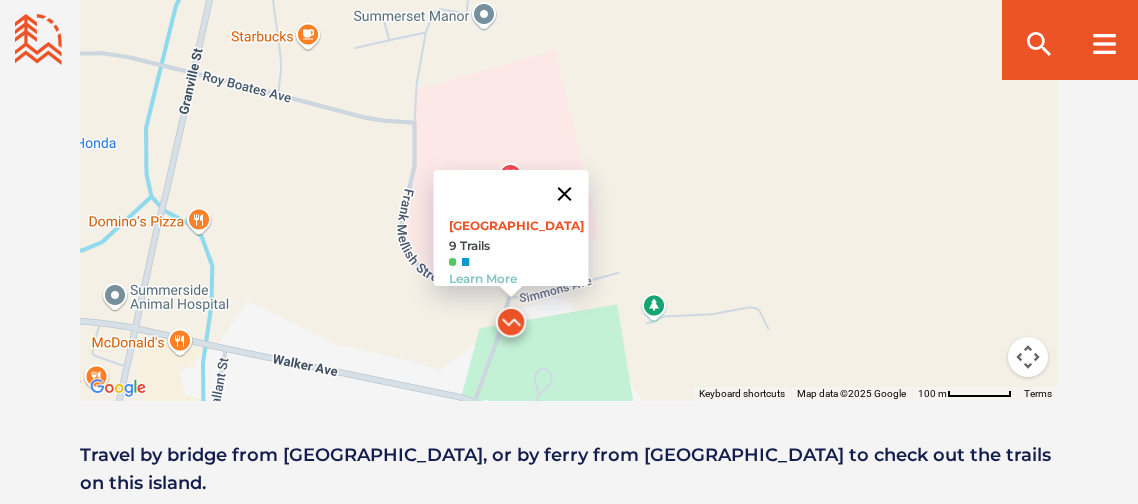 click at bounding box center (565, 194) 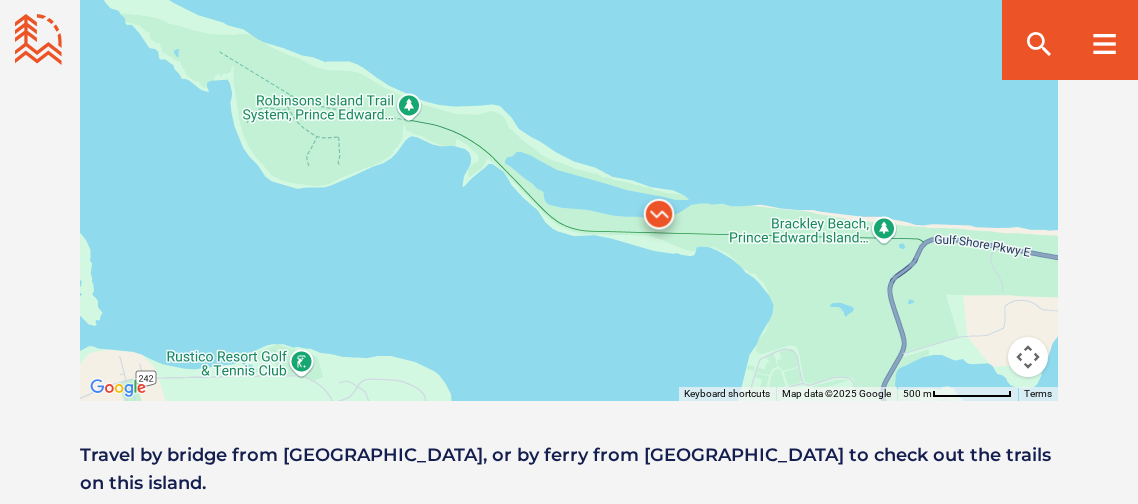 click at bounding box center [659, 219] 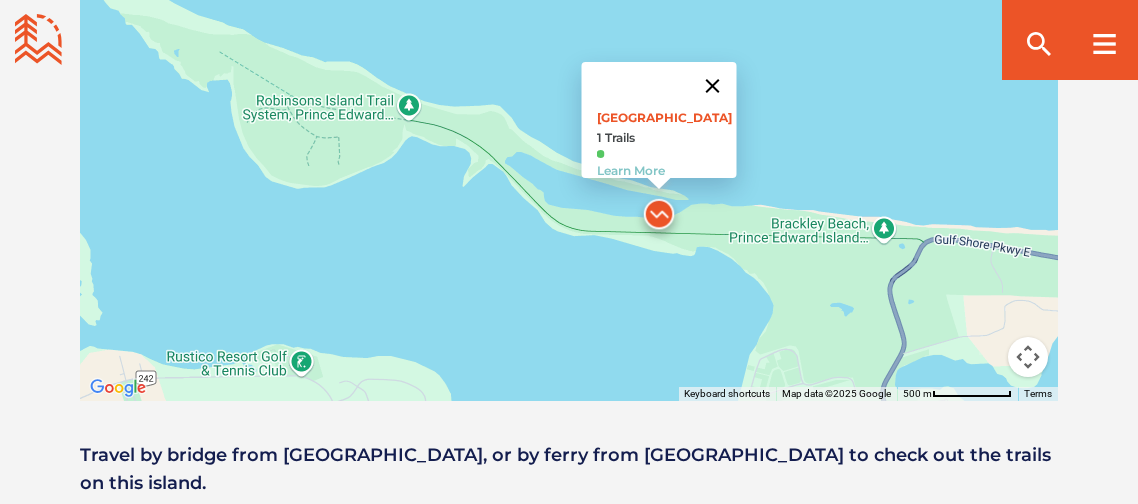 click at bounding box center [713, 86] 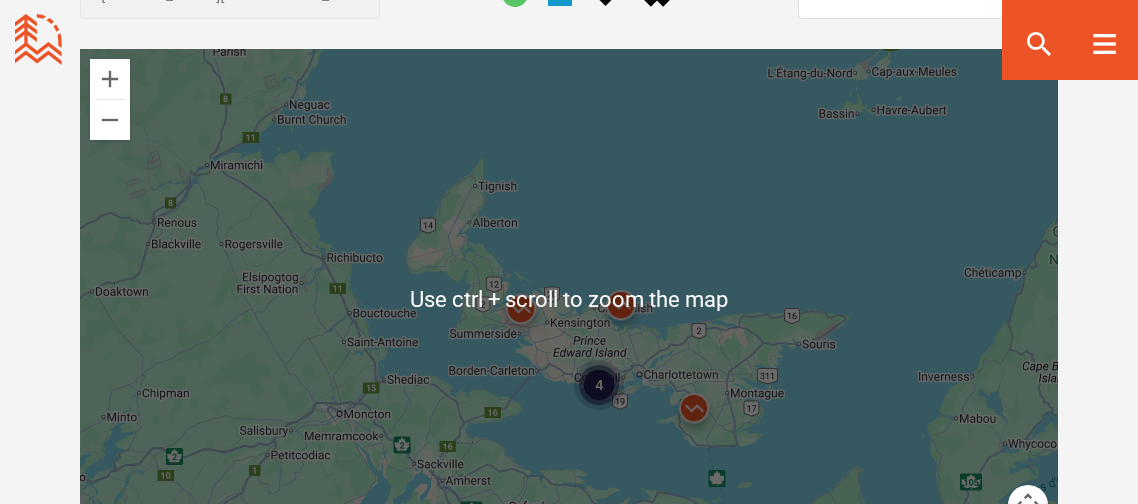scroll, scrollTop: 1562, scrollLeft: 0, axis: vertical 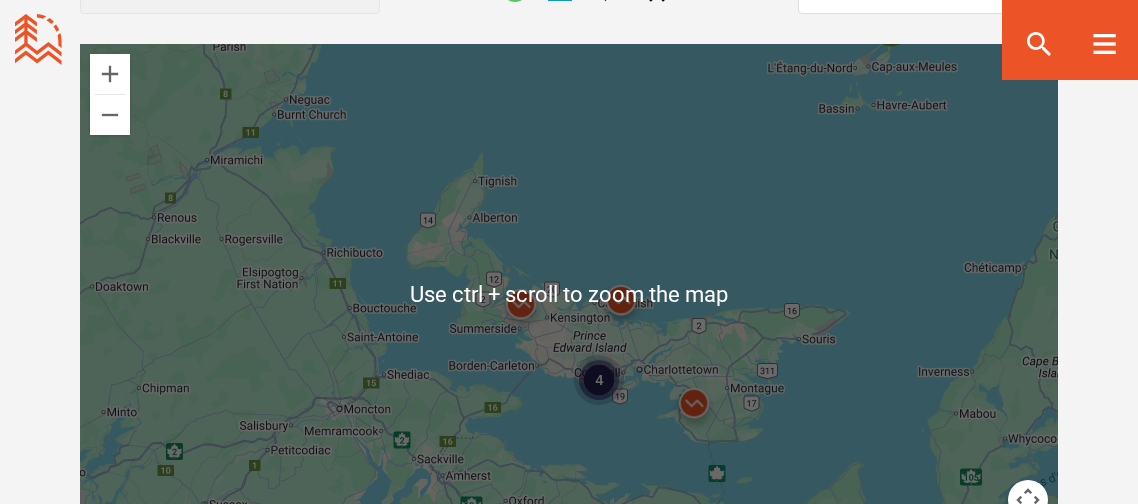 click at bounding box center (1028, 500) 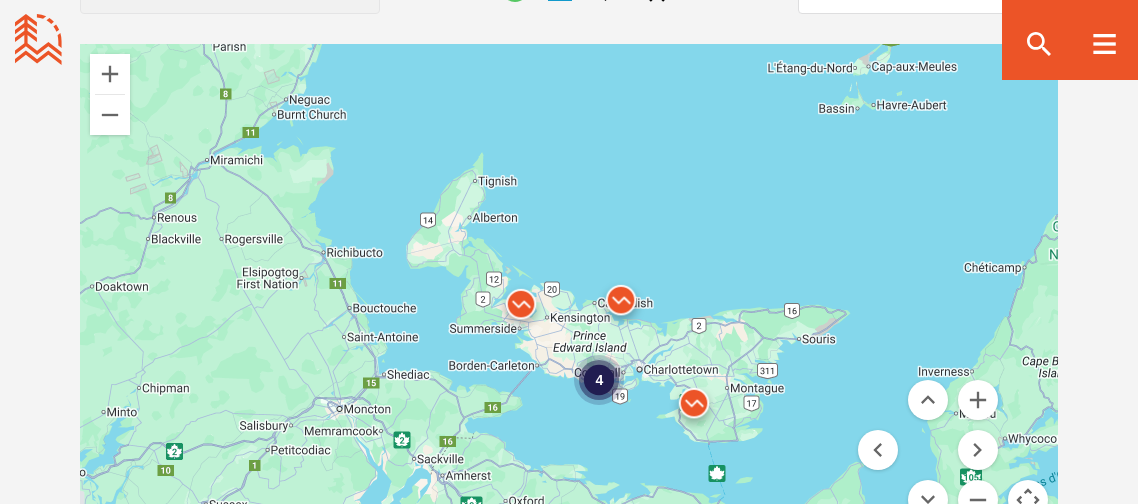 click at bounding box center (1028, 500) 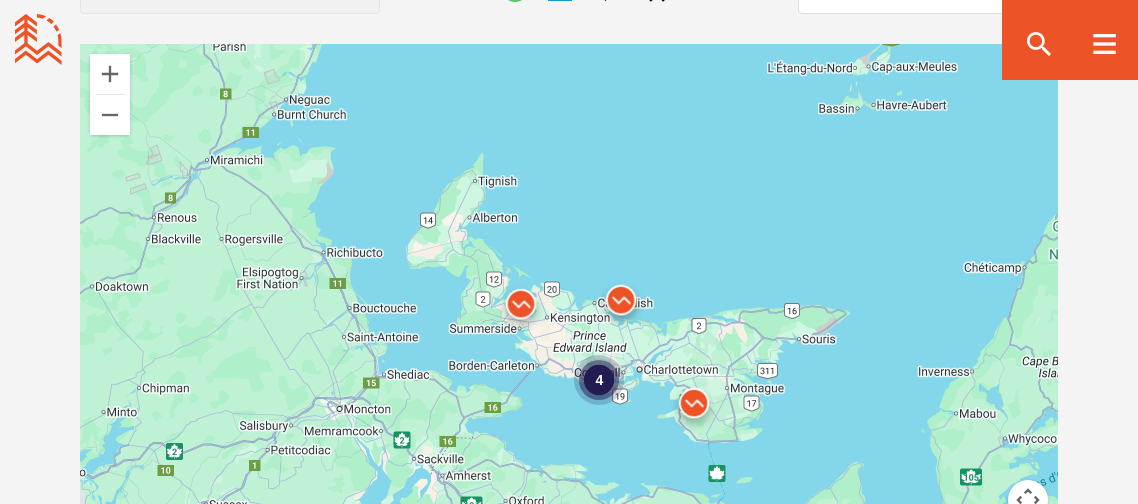 click at bounding box center (1028, 500) 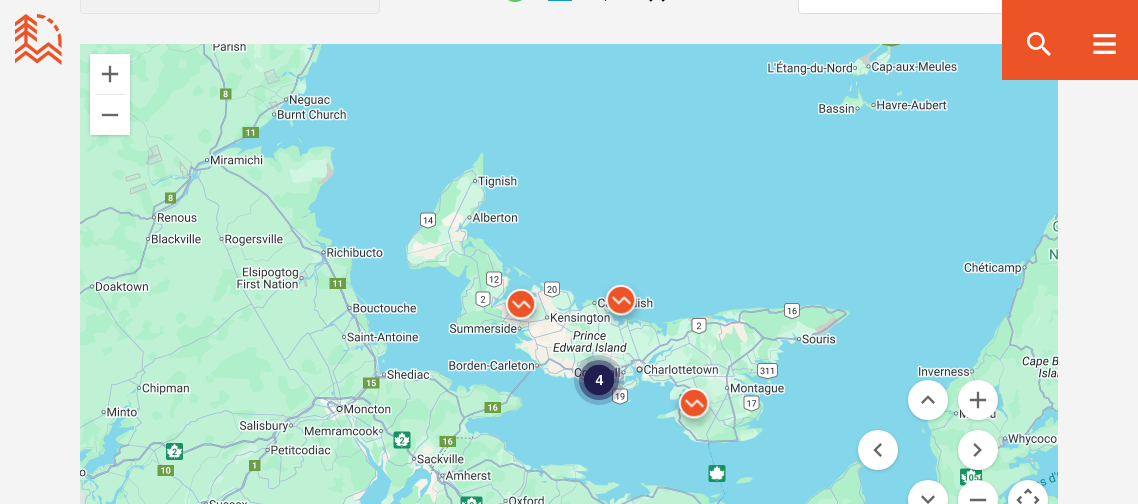 click at bounding box center (1028, 500) 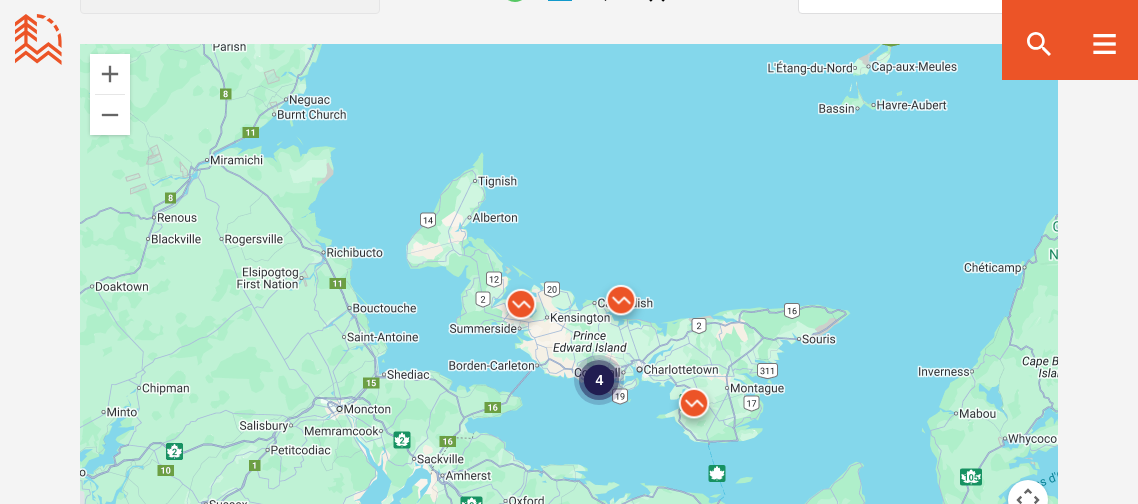 click on "4" at bounding box center (599, 380) 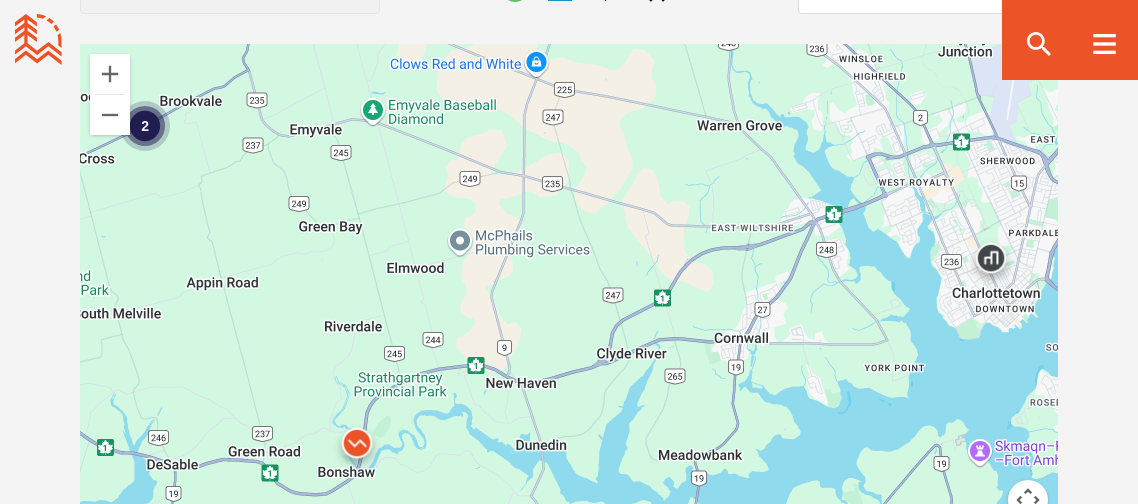 click on "2" at bounding box center [145, 126] 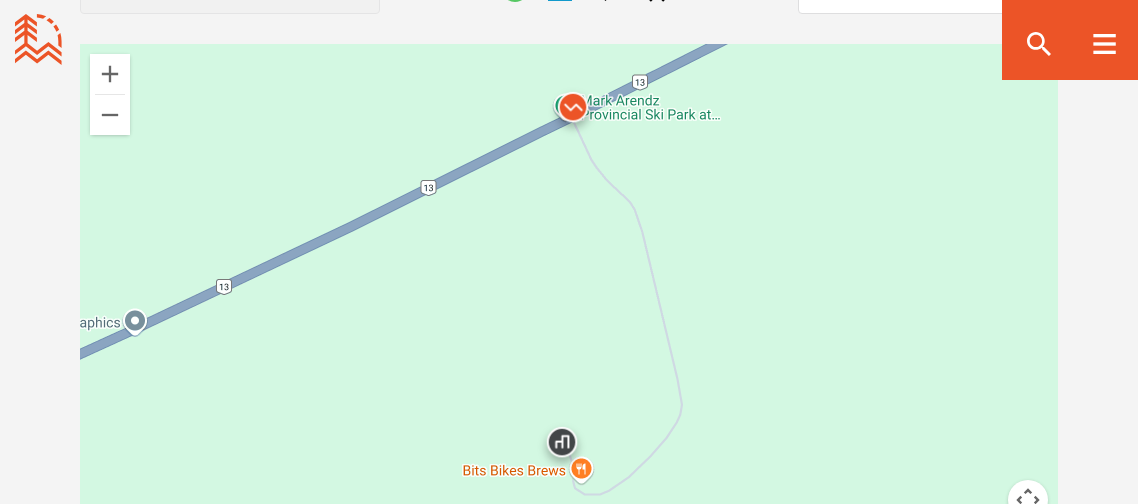 click at bounding box center (562, 447) 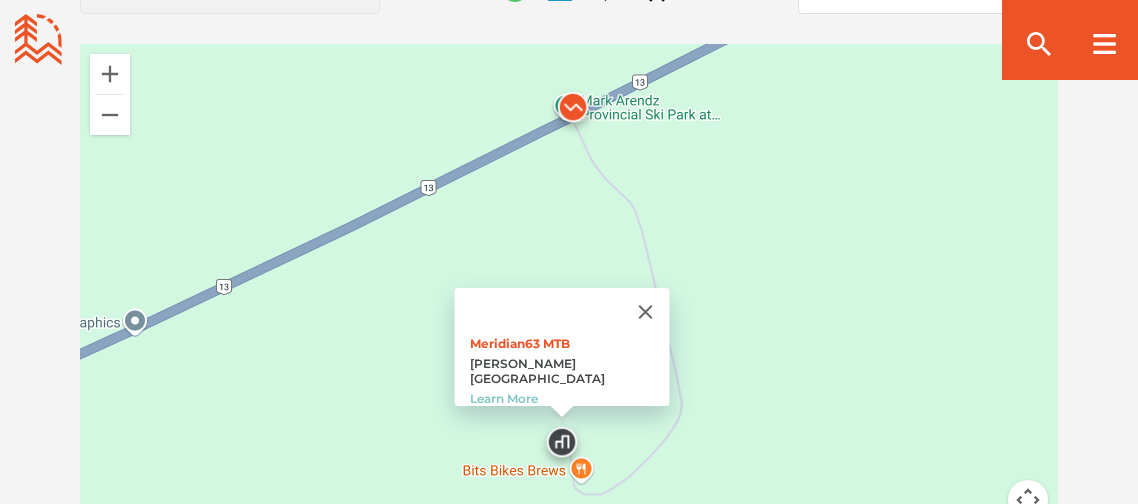 click at bounding box center (562, 447) 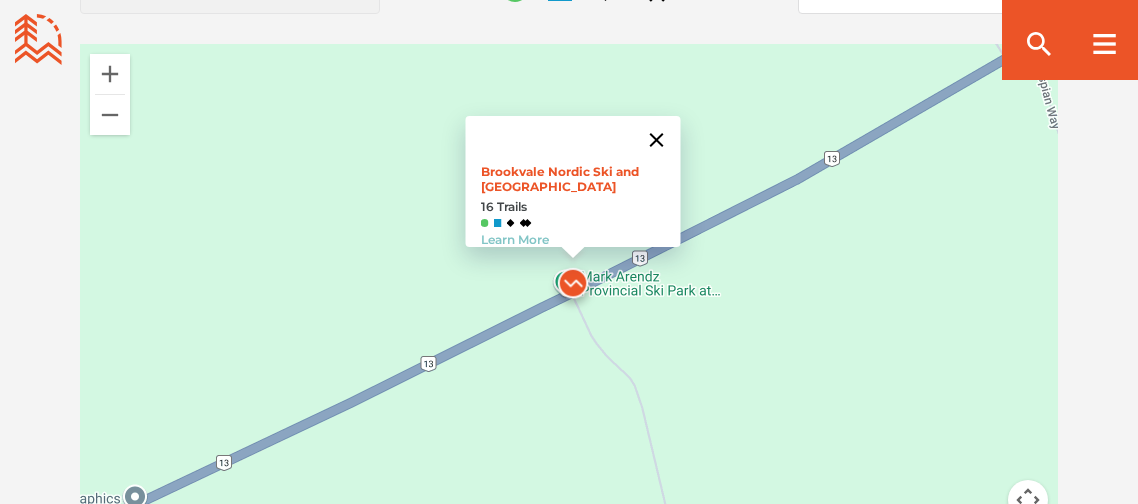 click at bounding box center [657, 140] 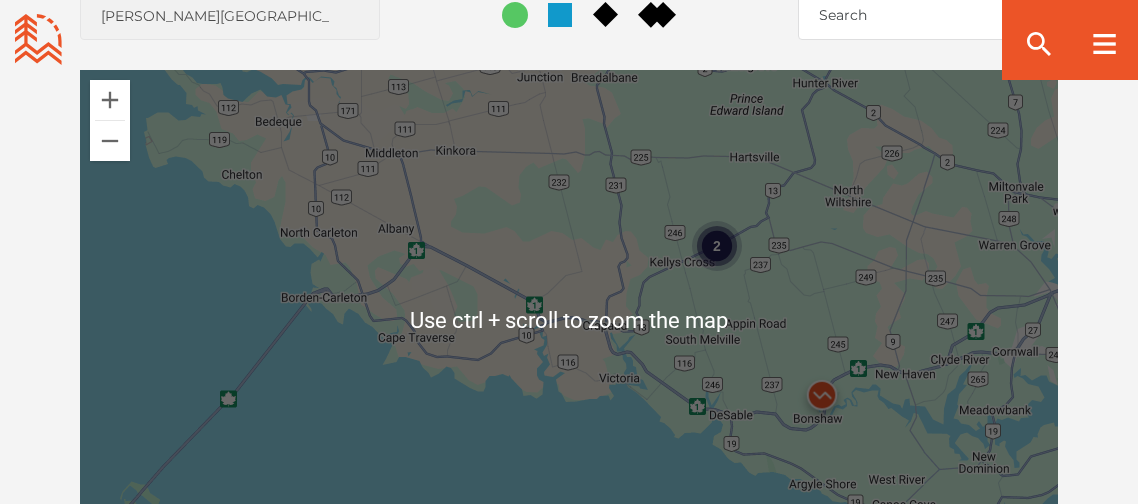 scroll, scrollTop: 1528, scrollLeft: 0, axis: vertical 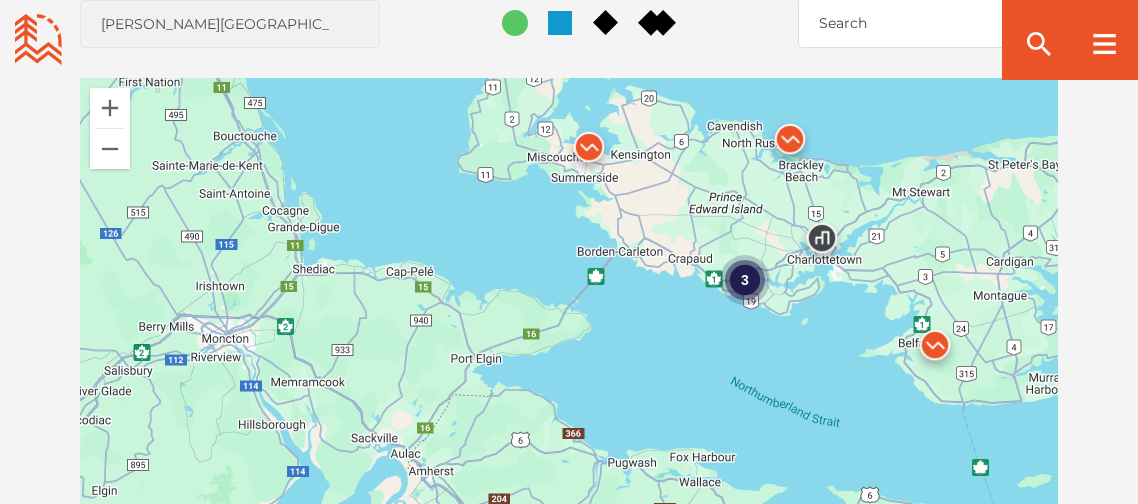 click at bounding box center (935, 350) 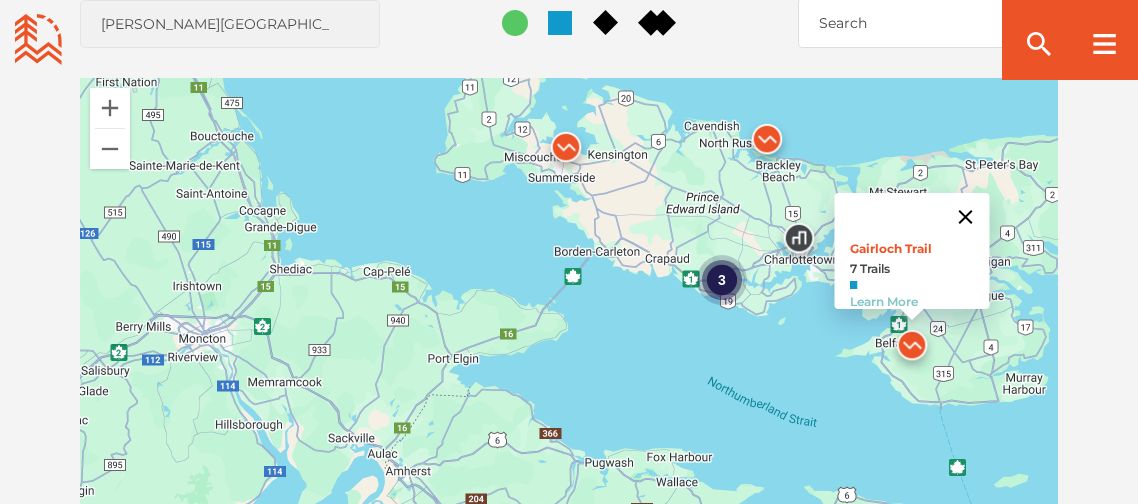 click at bounding box center [966, 217] 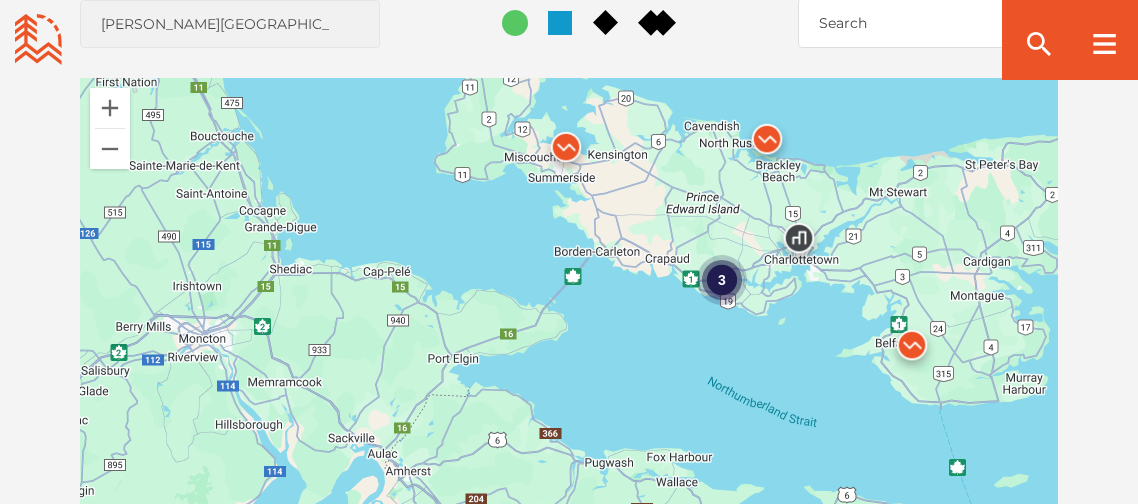 click at bounding box center [566, 152] 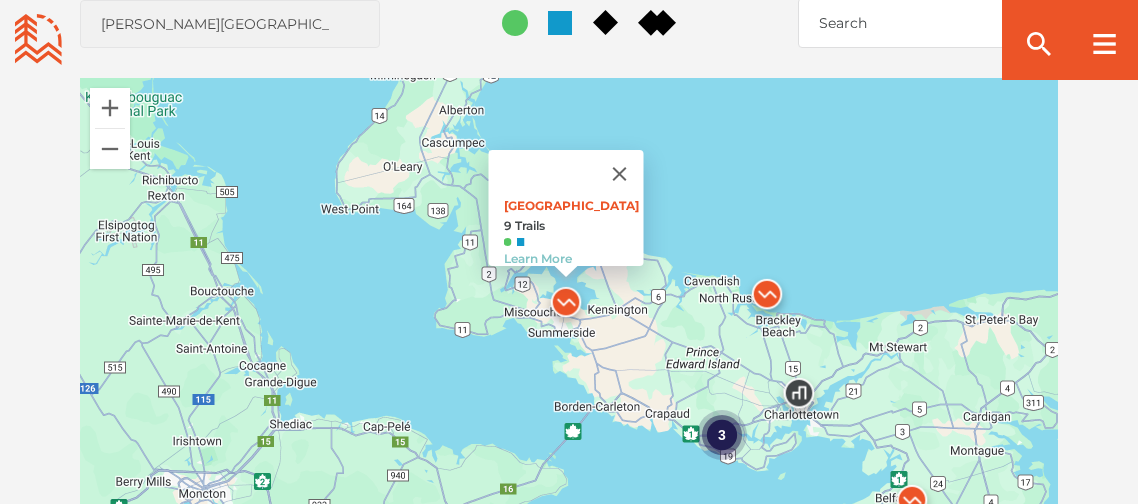 click at bounding box center [912, 505] 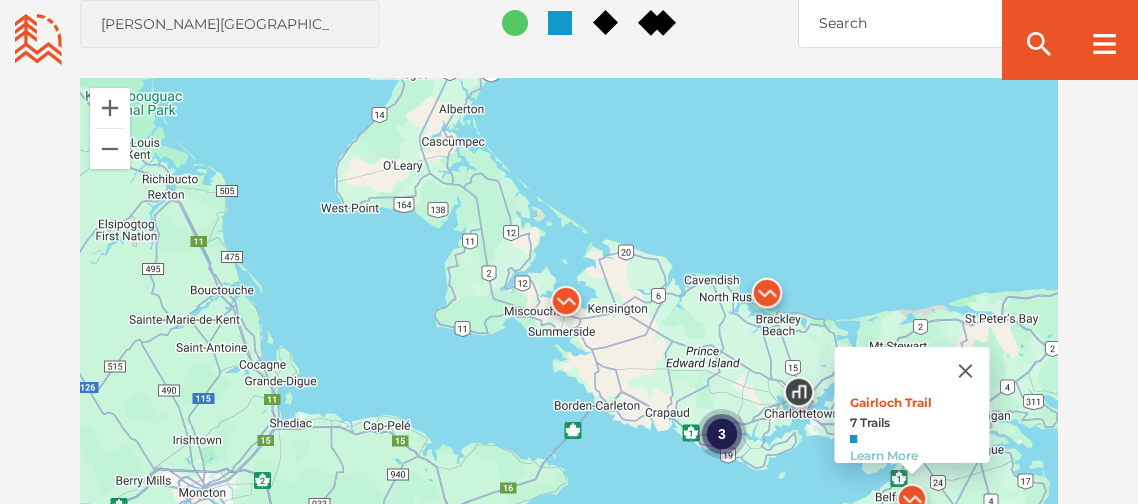 click on "3" at bounding box center (722, 434) 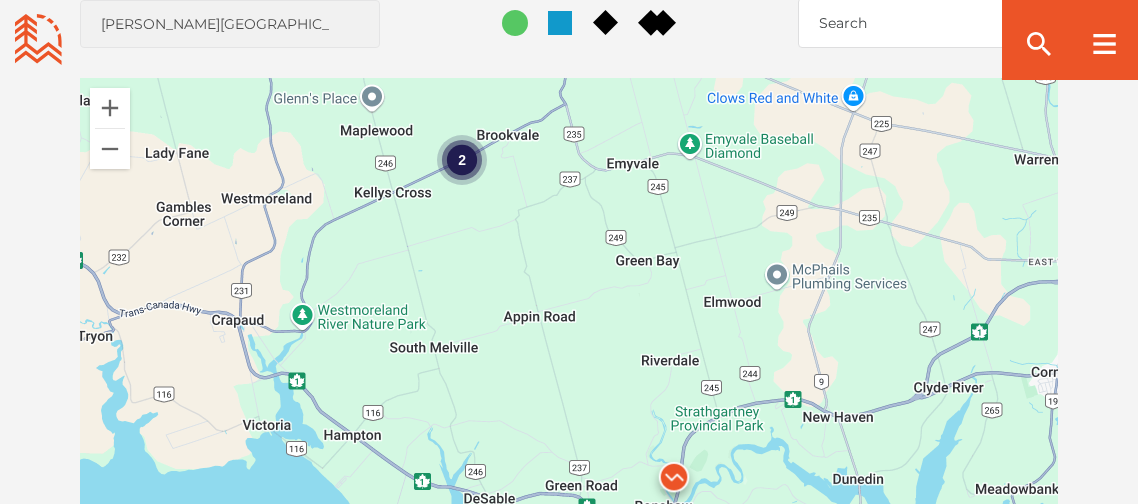 click at bounding box center (674, 482) 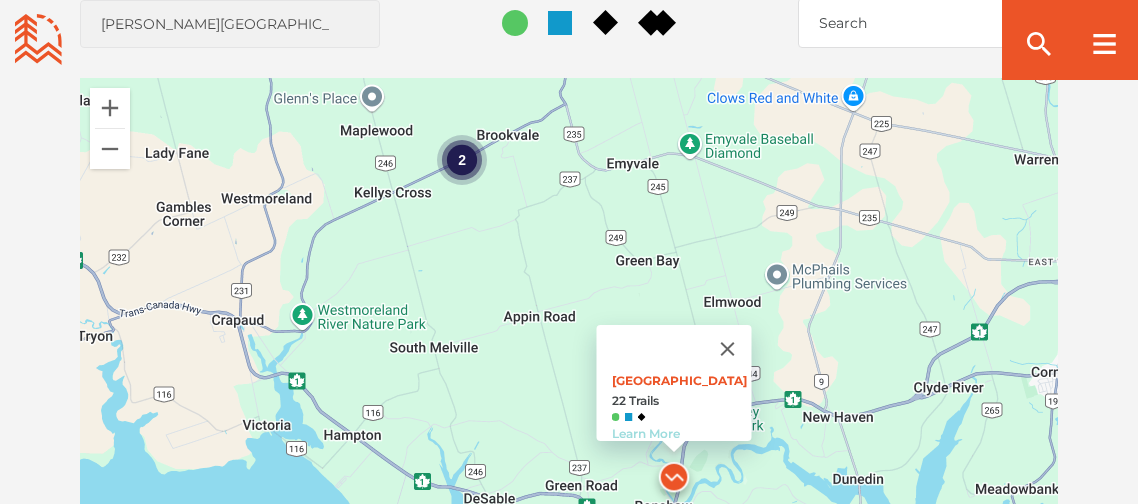 click on "Learn More" at bounding box center (646, 433) 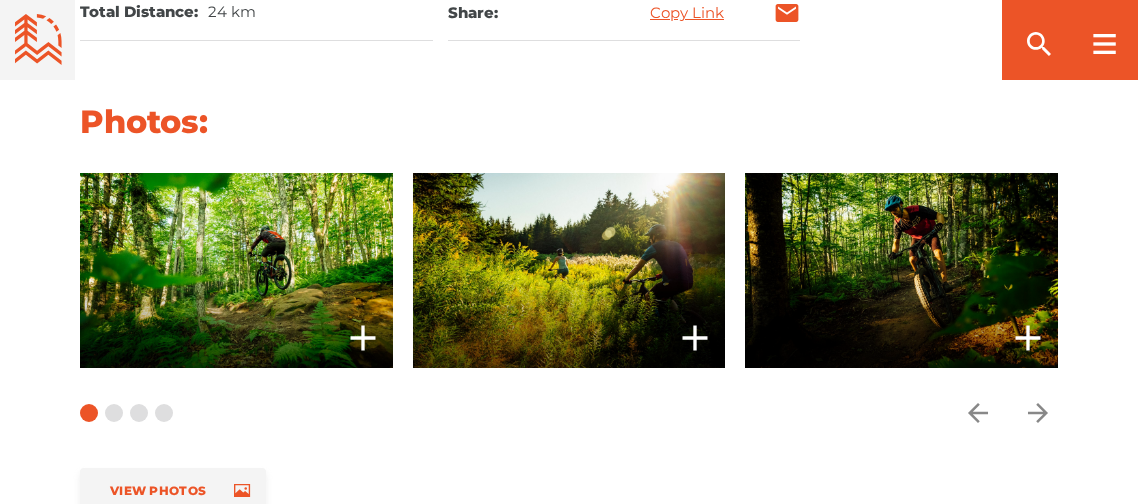scroll, scrollTop: 1576, scrollLeft: 0, axis: vertical 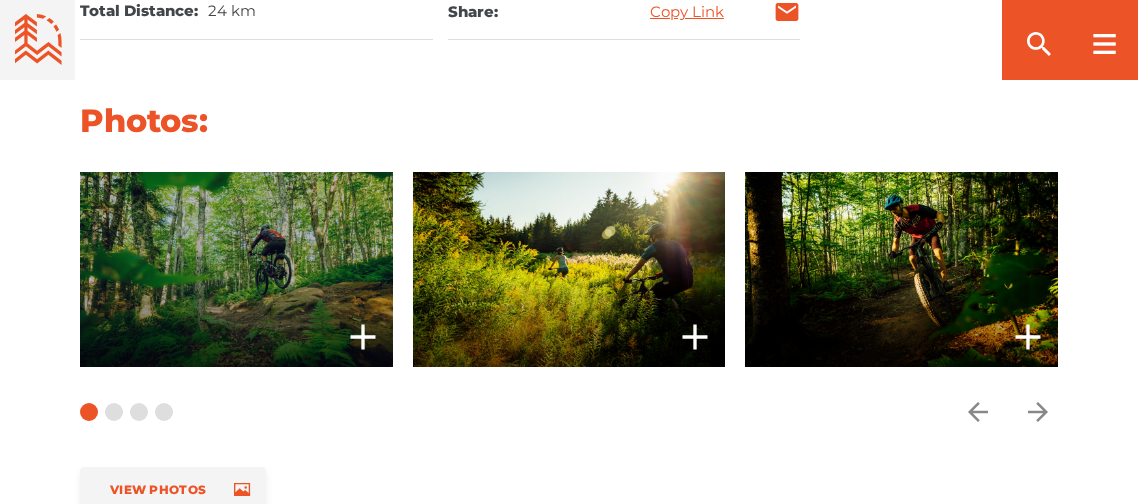 click at bounding box center (236, 269) 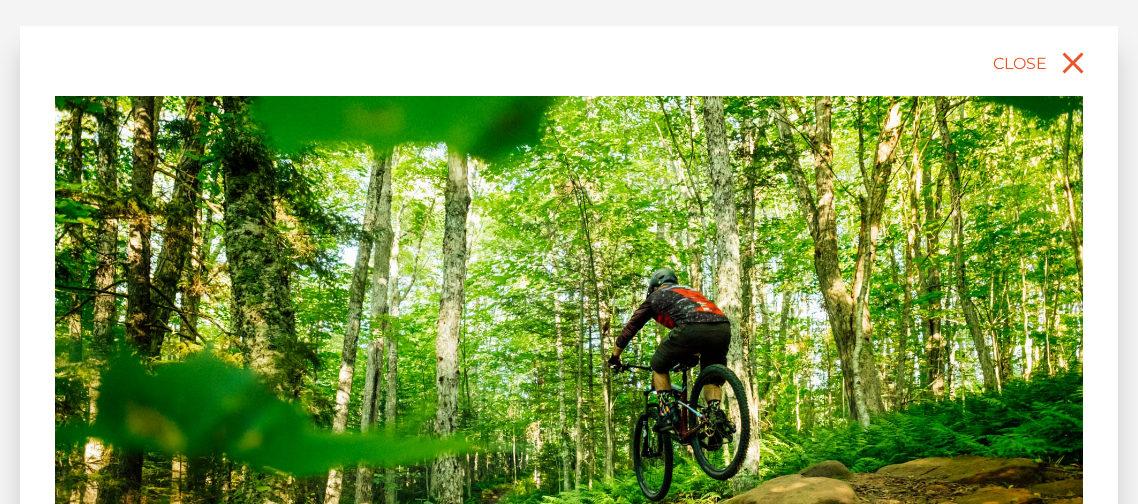 click at bounding box center [569, 417] 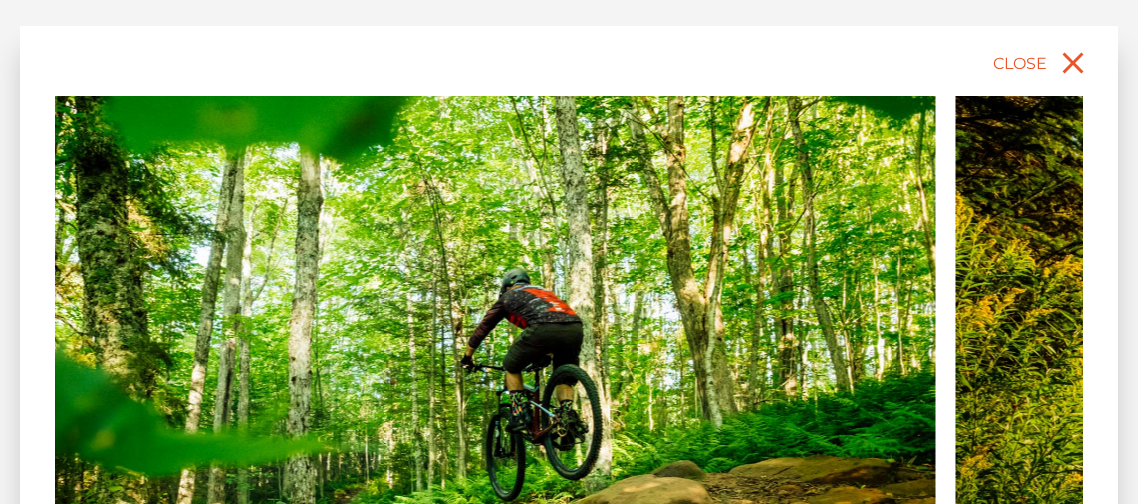 drag, startPoint x: 738, startPoint y: 335, endPoint x: 313, endPoint y: 387, distance: 428.16937 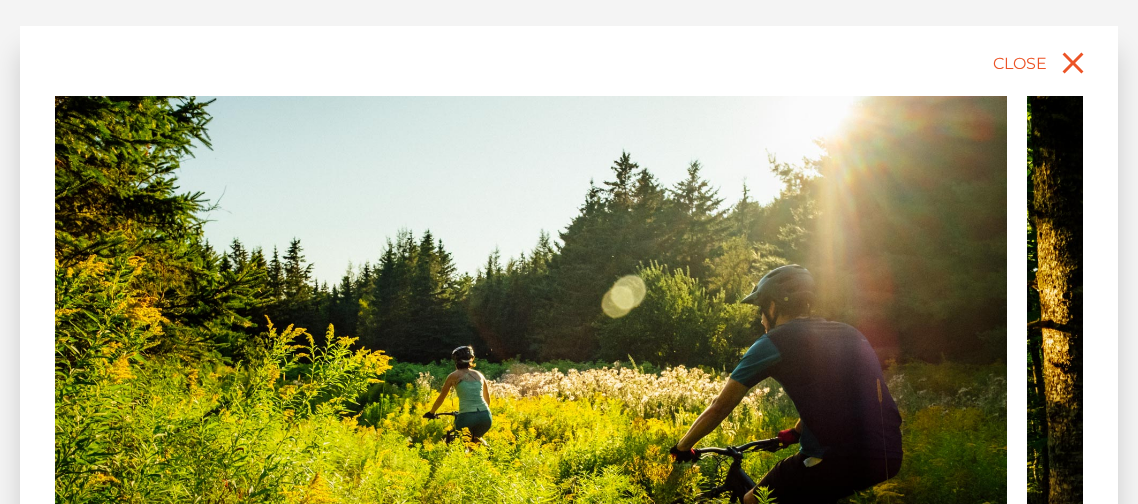 drag, startPoint x: 593, startPoint y: 369, endPoint x: 357, endPoint y: 354, distance: 236.47621 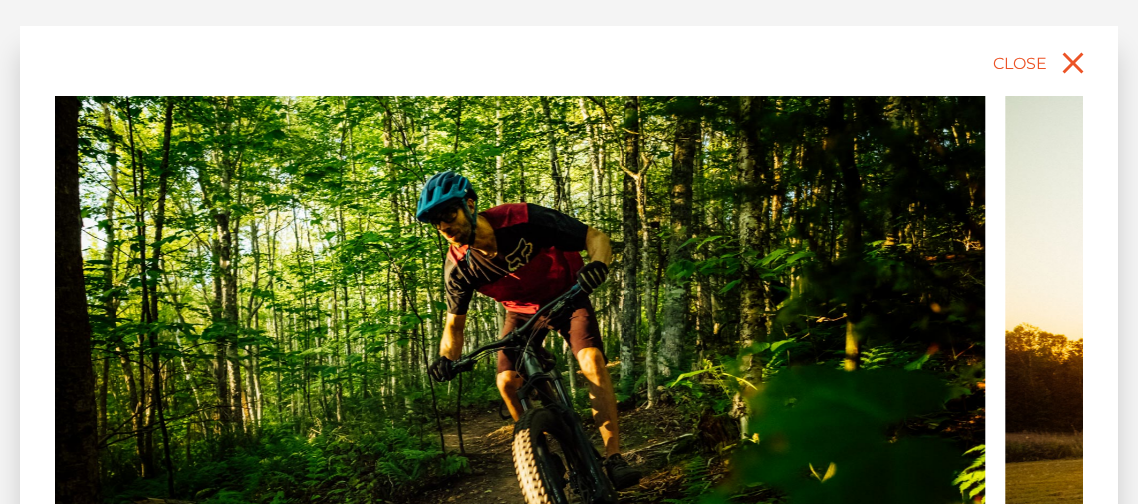 drag, startPoint x: 769, startPoint y: 335, endPoint x: 523, endPoint y: 341, distance: 246.07317 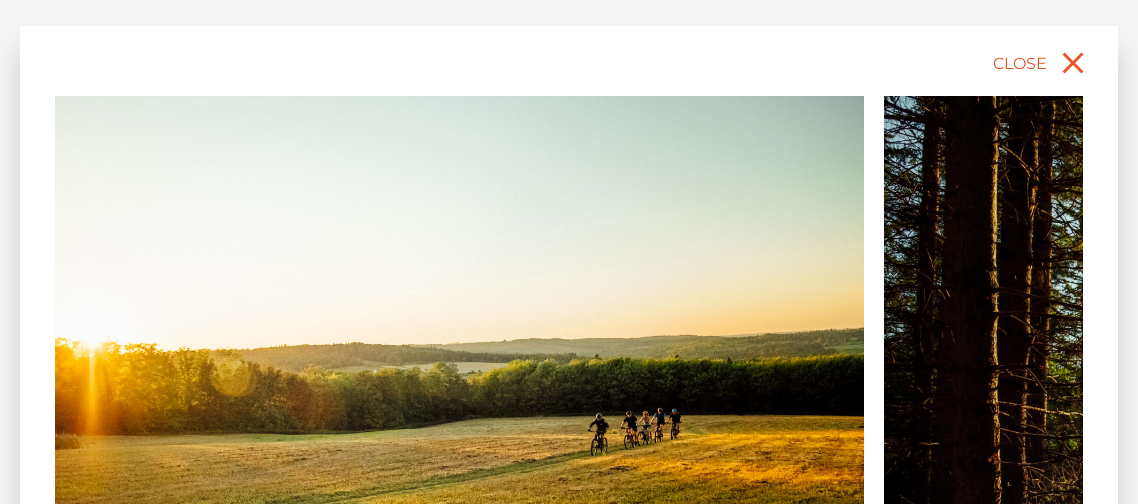 drag, startPoint x: 807, startPoint y: 374, endPoint x: 551, endPoint y: 388, distance: 256.38254 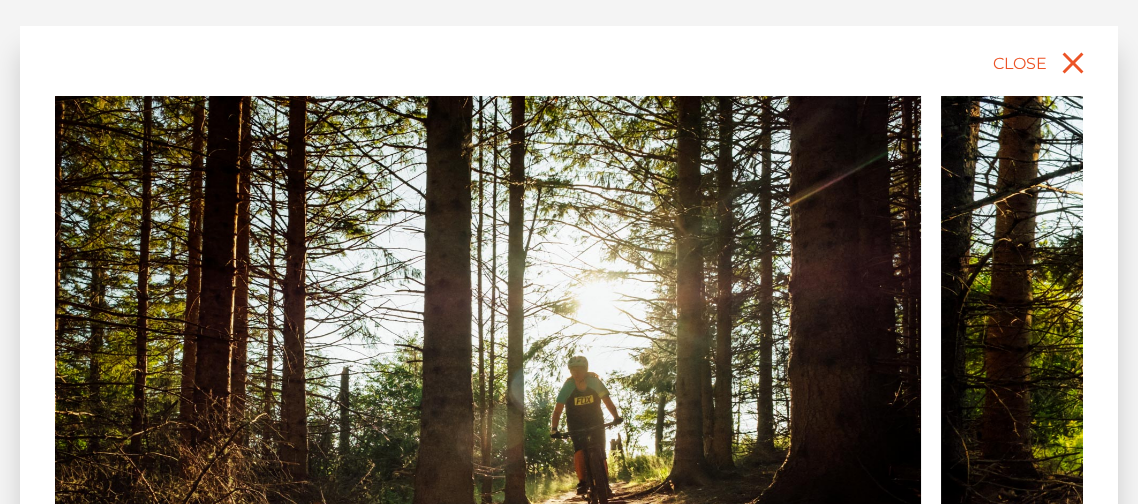drag, startPoint x: 867, startPoint y: 422, endPoint x: 685, endPoint y: 453, distance: 184.62123 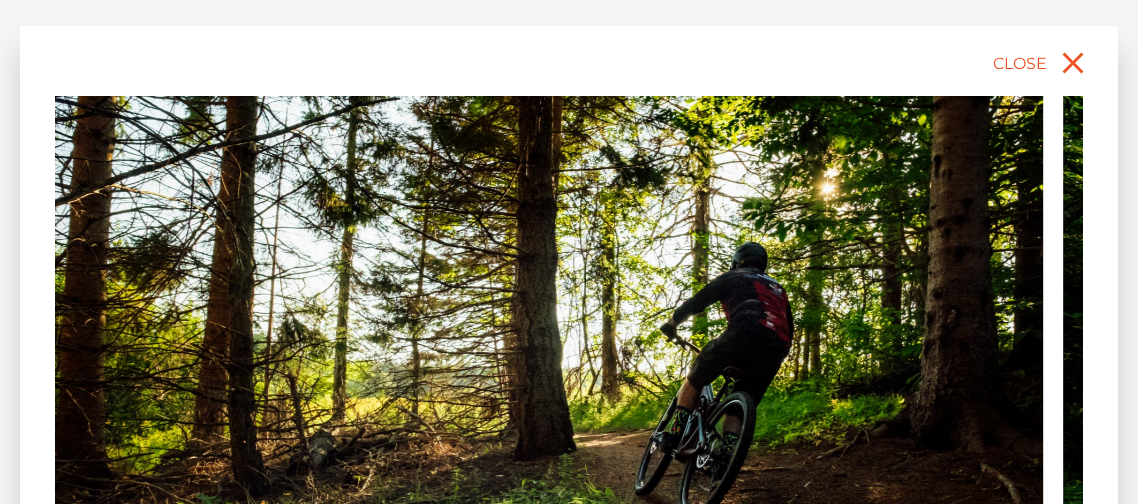 drag, startPoint x: 685, startPoint y: 453, endPoint x: 341, endPoint y: 418, distance: 345.77594 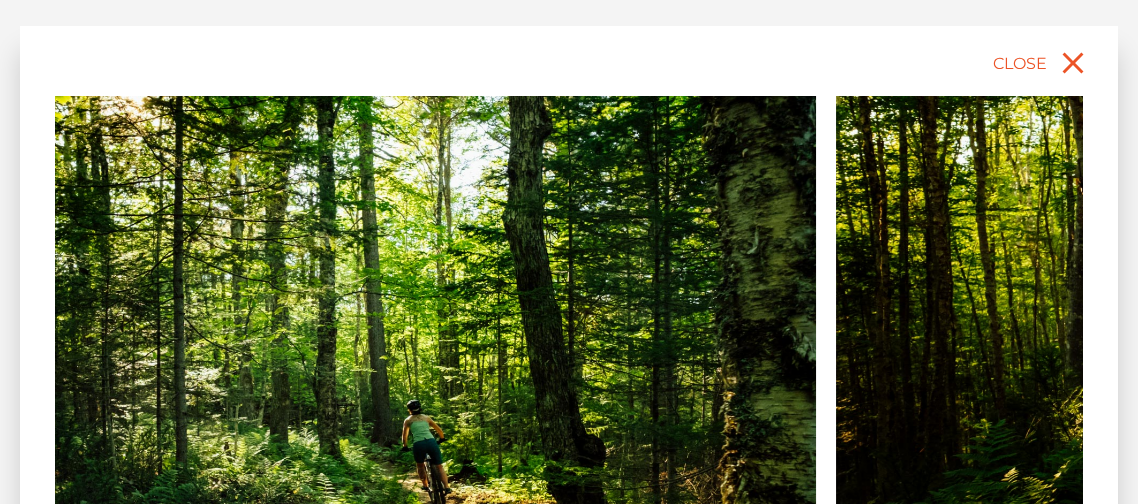 drag, startPoint x: 719, startPoint y: 388, endPoint x: 422, endPoint y: 374, distance: 297.32977 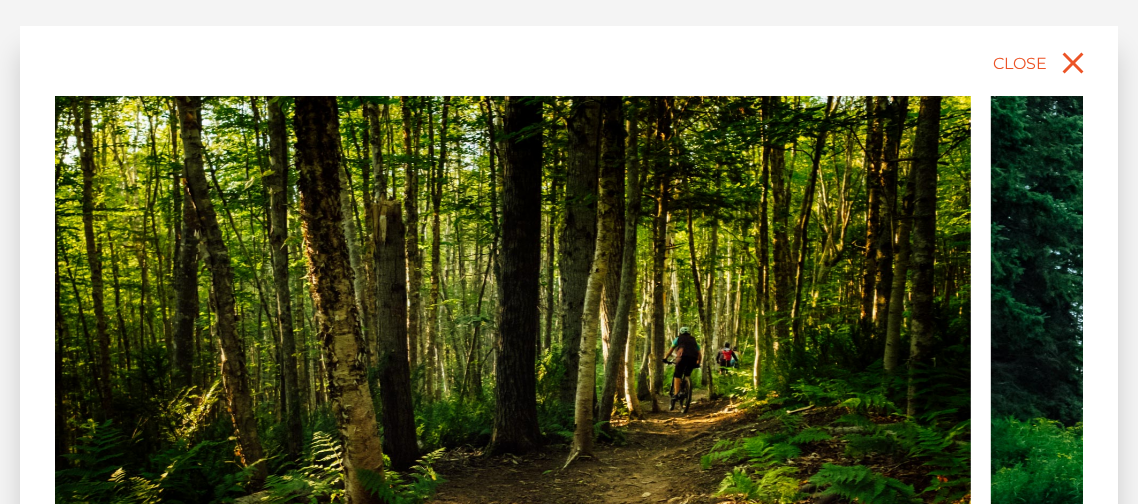 drag, startPoint x: 780, startPoint y: 391, endPoint x: 465, endPoint y: 353, distance: 317.28378 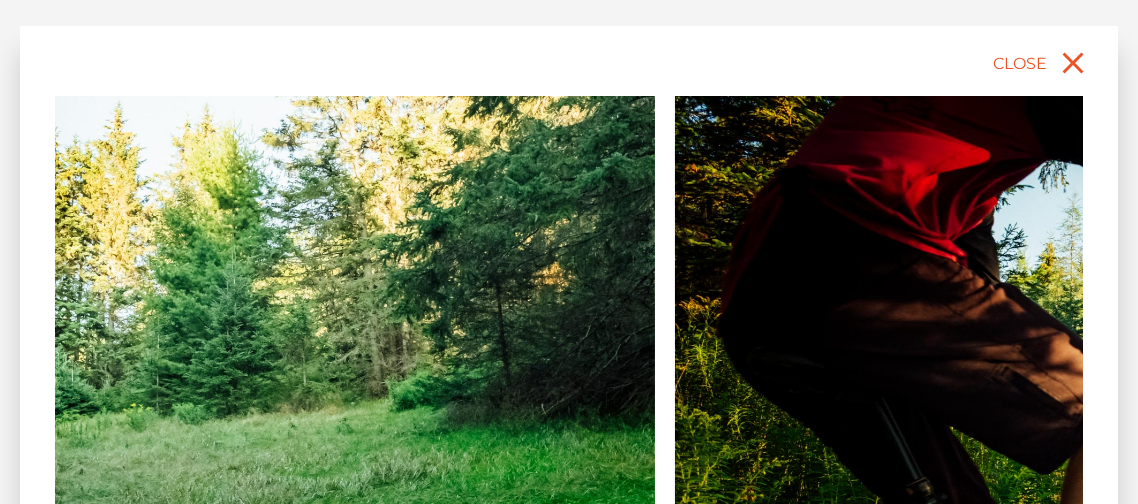 drag, startPoint x: 965, startPoint y: 390, endPoint x: 449, endPoint y: 360, distance: 516.87134 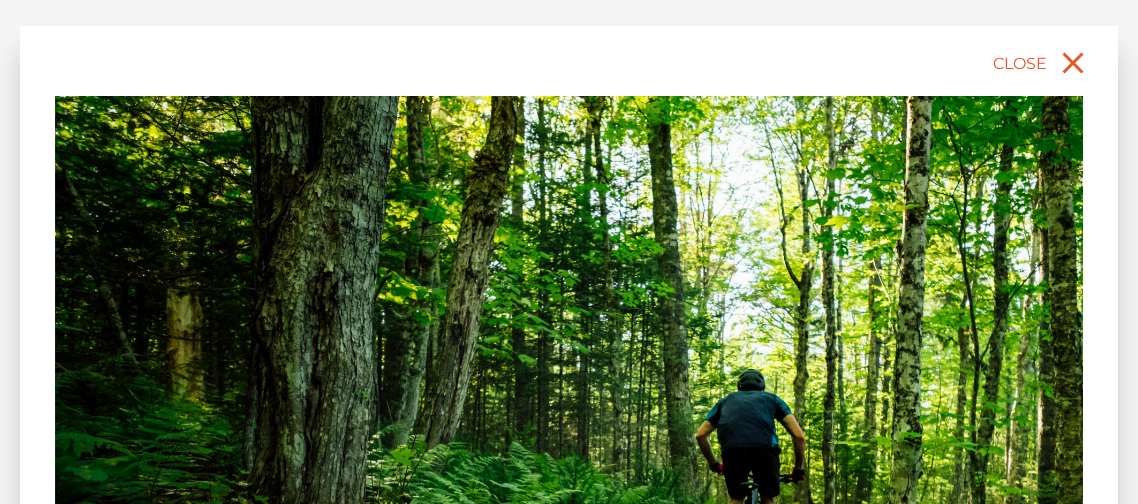 drag, startPoint x: 449, startPoint y: 360, endPoint x: 0, endPoint y: 331, distance: 449.93555 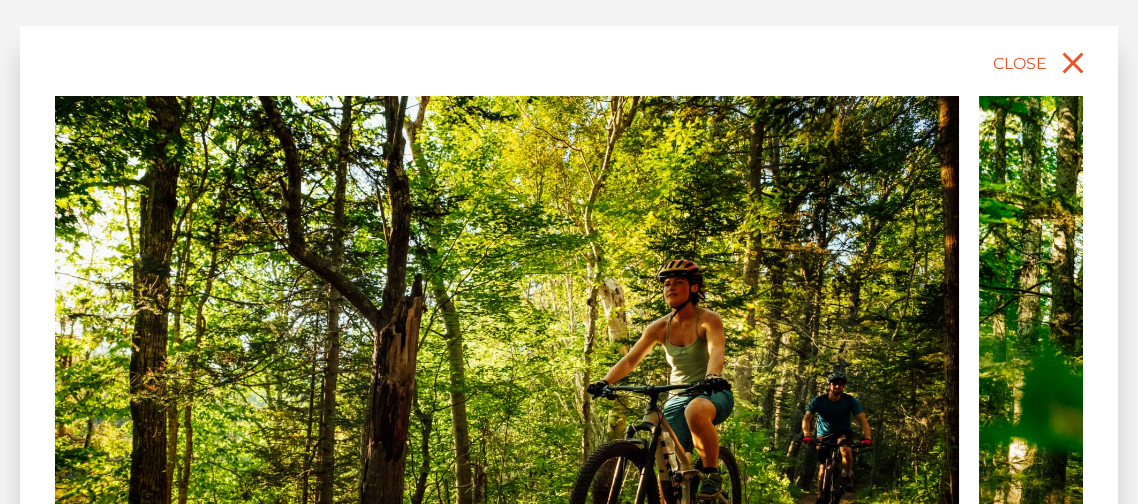 drag, startPoint x: 708, startPoint y: 309, endPoint x: 313, endPoint y: 246, distance: 399.9925 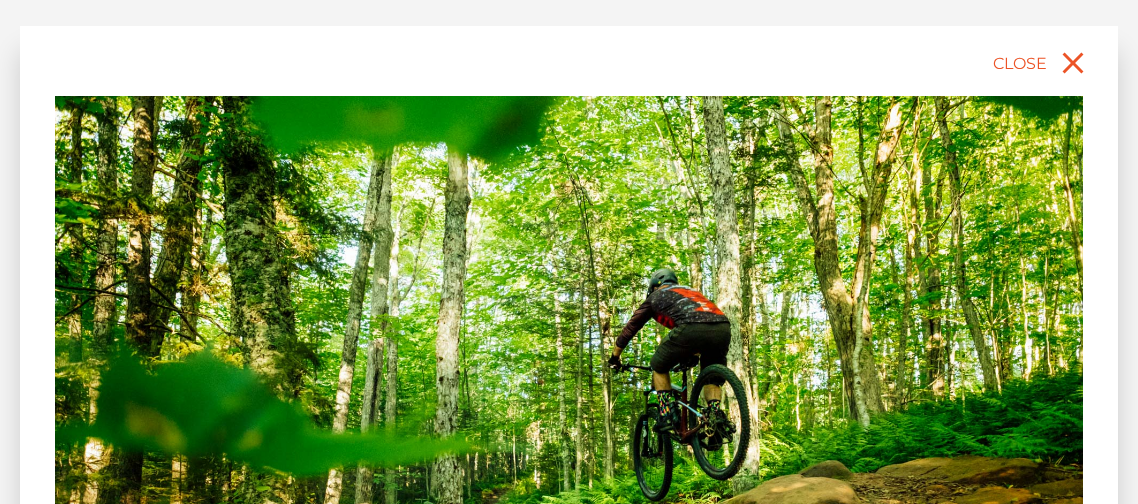 drag, startPoint x: 666, startPoint y: 296, endPoint x: 441, endPoint y: 299, distance: 225.02 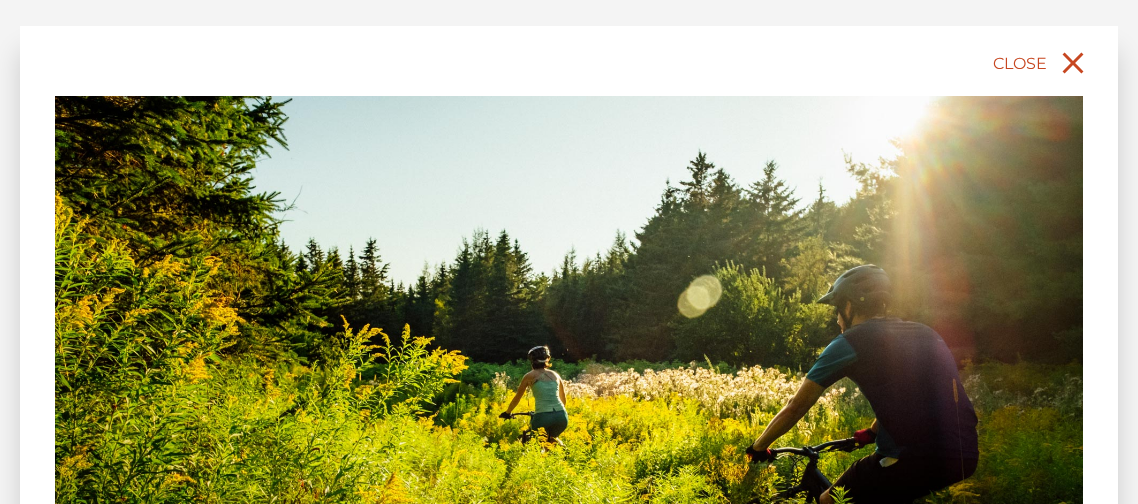 click 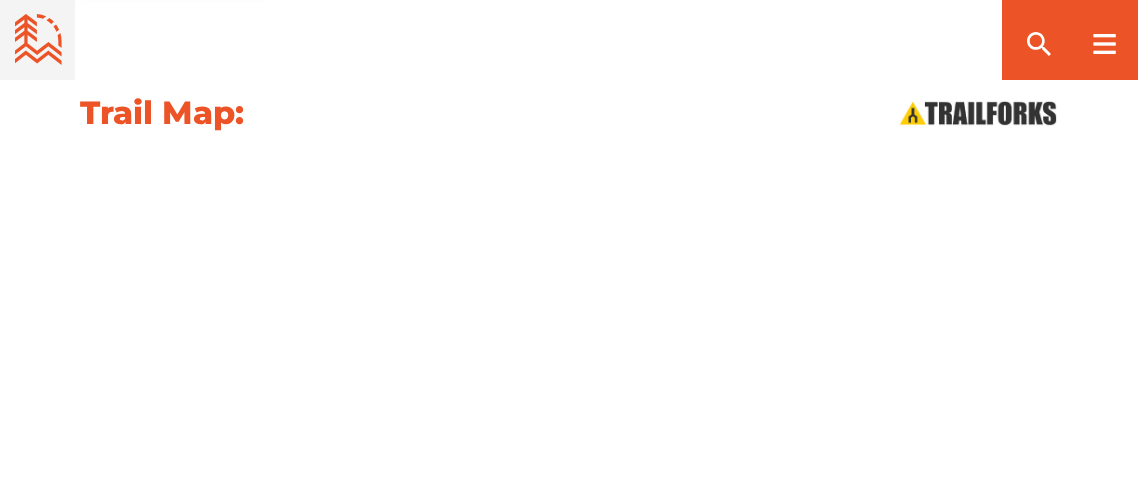 scroll, scrollTop: 2093, scrollLeft: 0, axis: vertical 